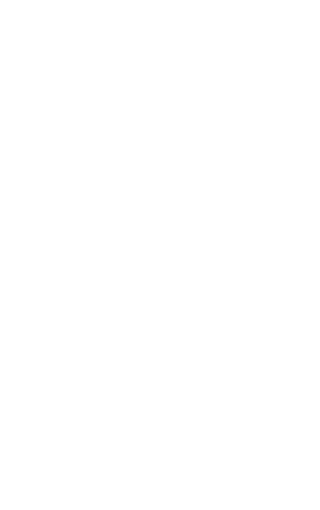 scroll, scrollTop: 0, scrollLeft: 0, axis: both 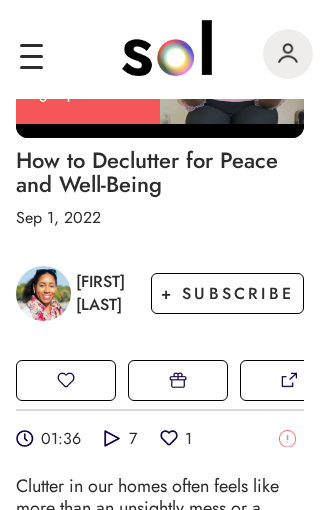 click on "+ SUBSCRIBE" at bounding box center (227, 293) 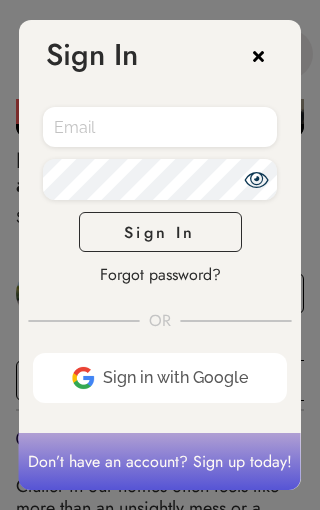 click at bounding box center (160, 127) 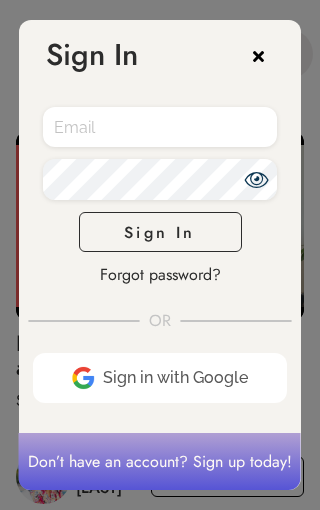 scroll, scrollTop: 0, scrollLeft: 0, axis: both 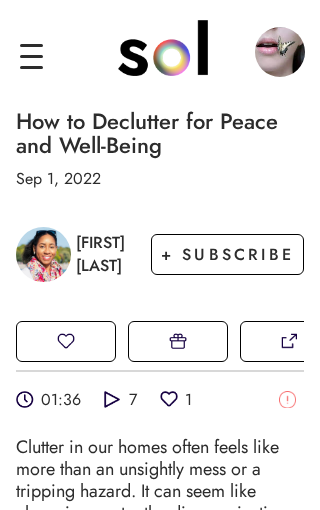 click on "LIKE" at bounding box center [66, 341] 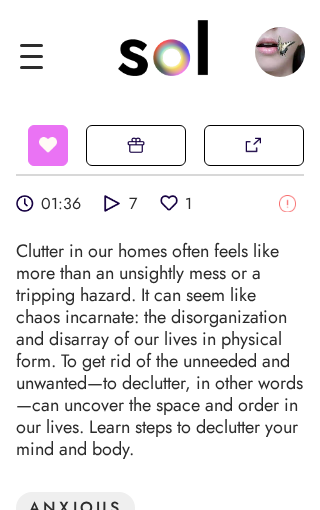 scroll, scrollTop: 419, scrollLeft: 0, axis: vertical 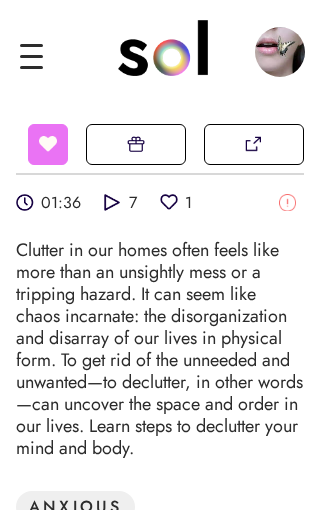 click at bounding box center (113, 202) 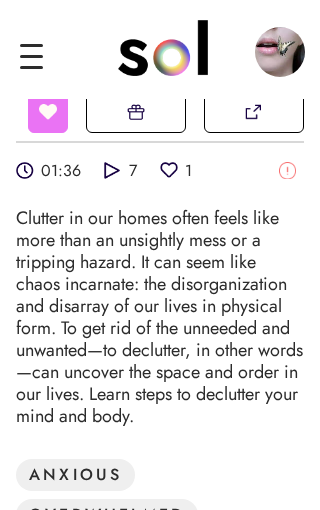 scroll, scrollTop: 443, scrollLeft: 0, axis: vertical 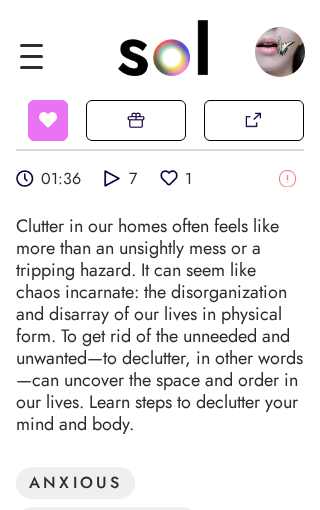 click at bounding box center (113, 178) 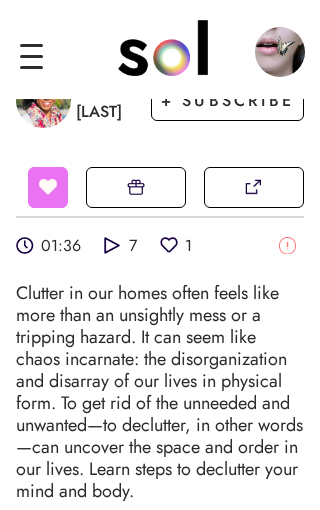 scroll, scrollTop: 370, scrollLeft: 0, axis: vertical 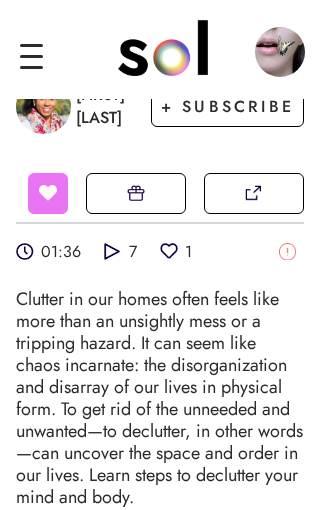 click at bounding box center (113, 251) 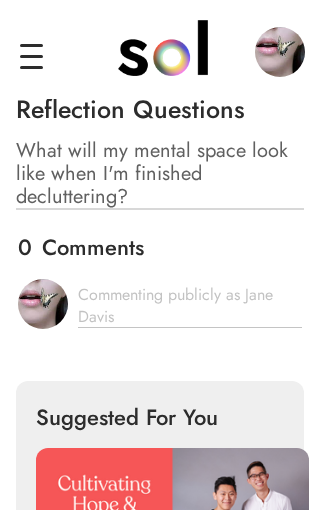 scroll, scrollTop: 1158, scrollLeft: 0, axis: vertical 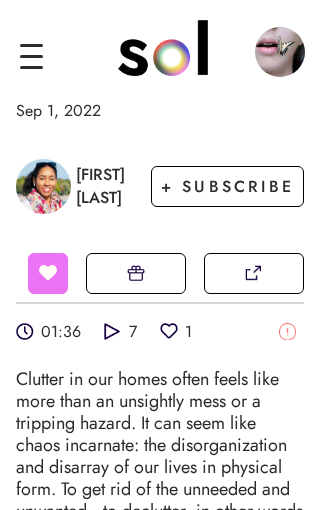 click at bounding box center [113, 331] 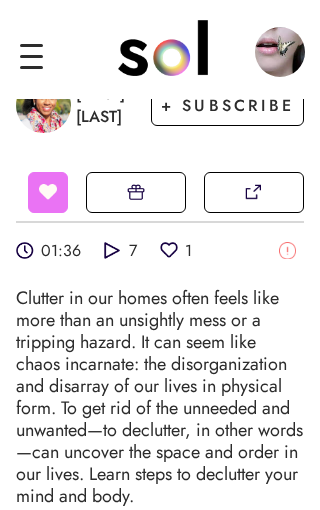 scroll, scrollTop: 377, scrollLeft: 0, axis: vertical 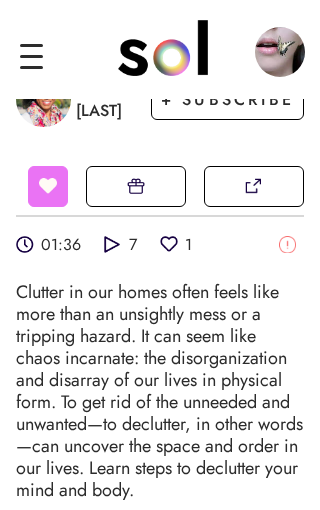 click at bounding box center (25, 244) 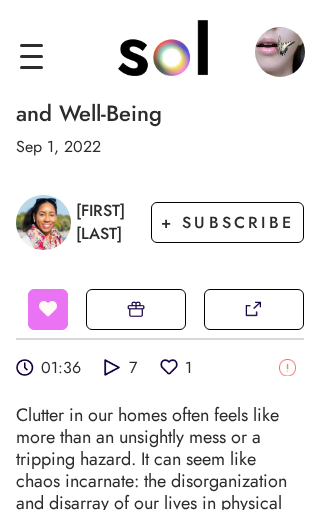 scroll, scrollTop: 258, scrollLeft: 0, axis: vertical 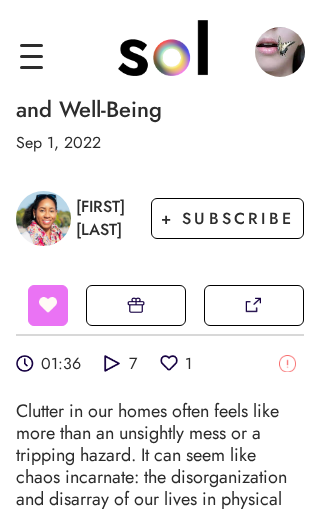 click at bounding box center [113, 363] 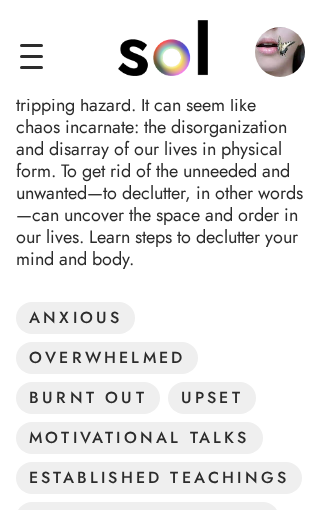 scroll, scrollTop: 634, scrollLeft: 0, axis: vertical 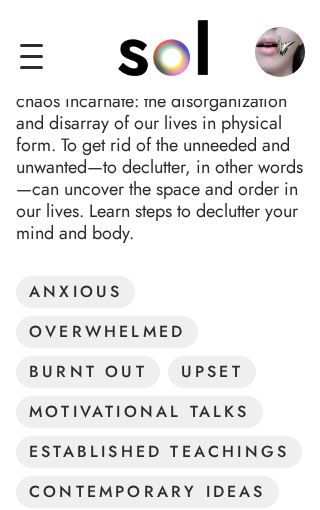 click on "ANXIOUS" at bounding box center (75, 292) 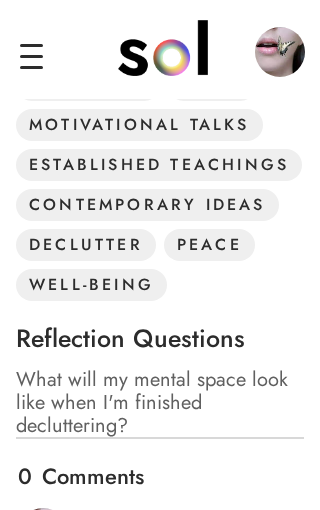 scroll, scrollTop: 927, scrollLeft: 0, axis: vertical 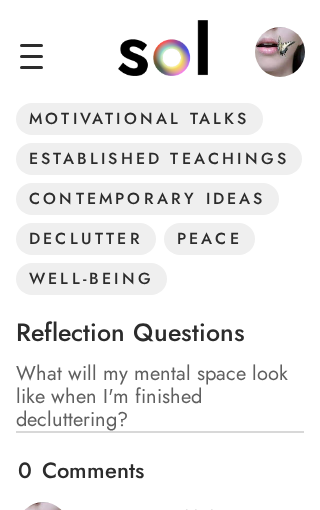 click on "PEACE" at bounding box center [209, 239] 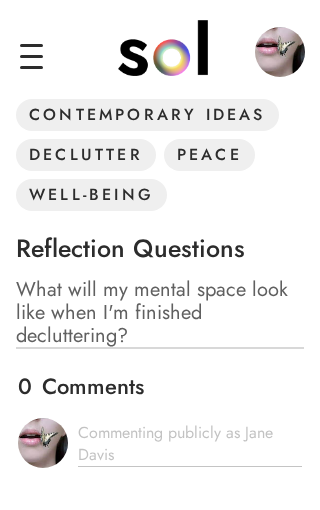 scroll, scrollTop: 1051, scrollLeft: 0, axis: vertical 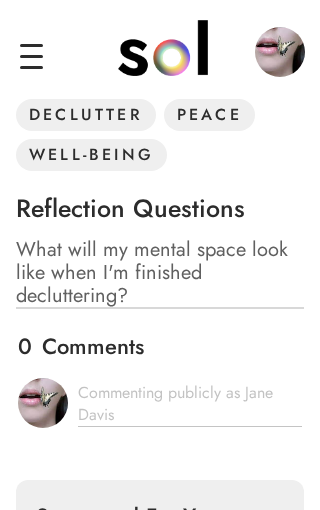 click on "What will my mental space look like when I'm finished decluttering?" at bounding box center (160, 272) 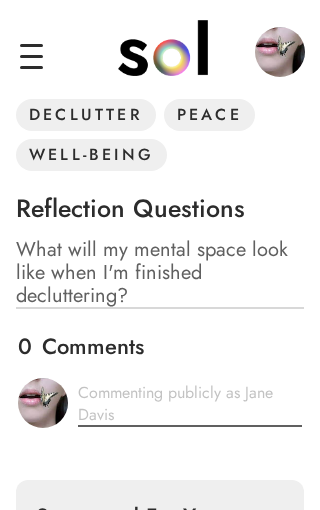click at bounding box center (190, 402) 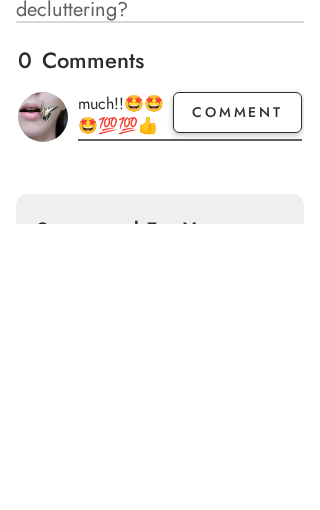 scroll, scrollTop: 70, scrollLeft: 0, axis: vertical 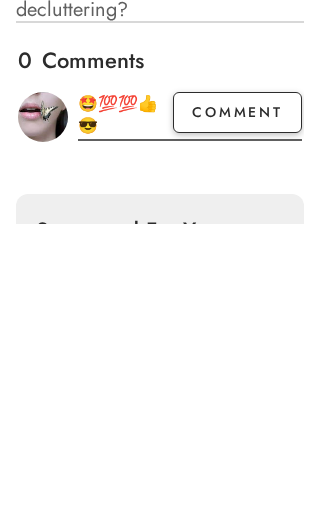 type on "Thank you I love this so much!!🤩🤩🤩💯💯👍😎" 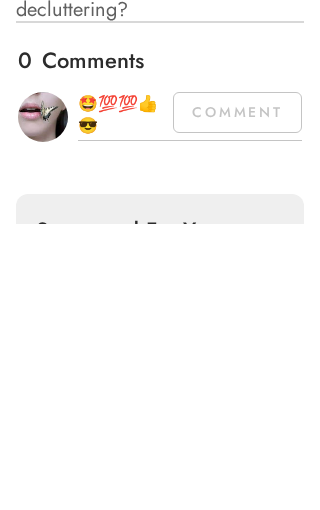 click on "COMMENT" at bounding box center [237, 398] 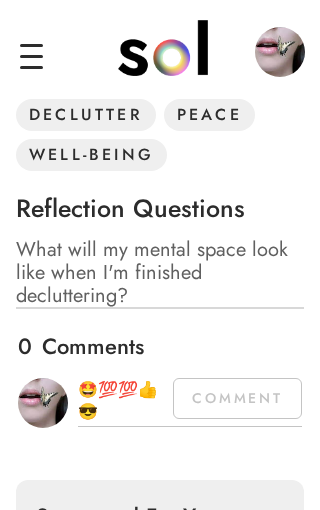 type 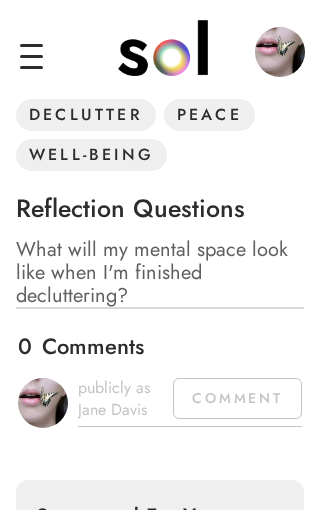 scroll, scrollTop: 1, scrollLeft: 0, axis: vertical 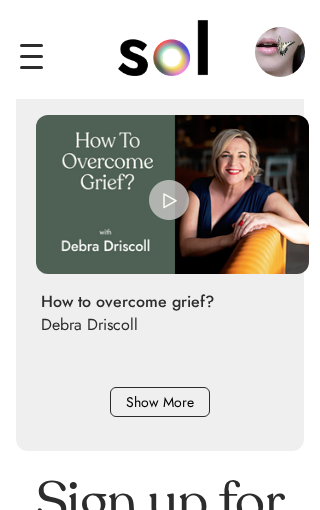 click at bounding box center (169, 200) 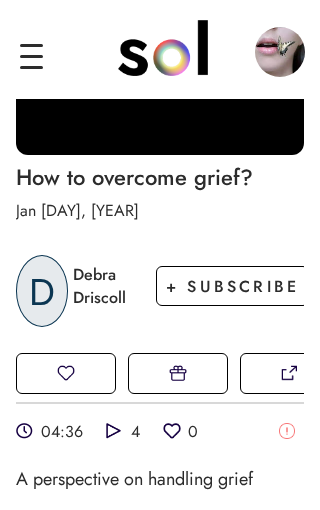 scroll, scrollTop: 165, scrollLeft: 0, axis: vertical 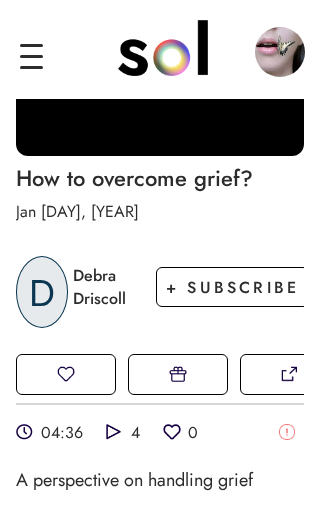 click at bounding box center [66, 374] 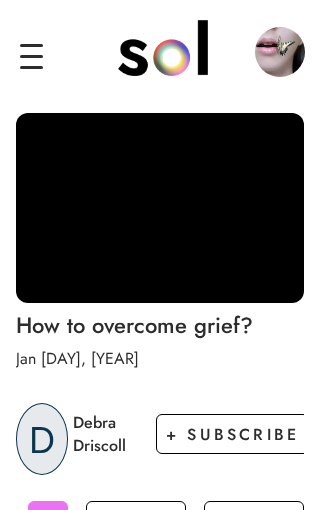 scroll, scrollTop: 6, scrollLeft: 0, axis: vertical 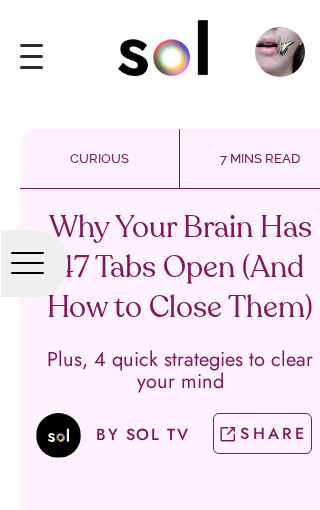 click on "SHARE" at bounding box center (273, 433) 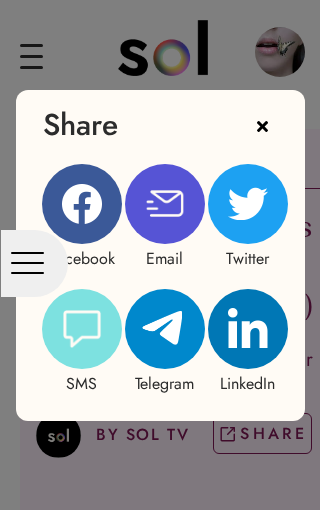click at bounding box center (82, 204) 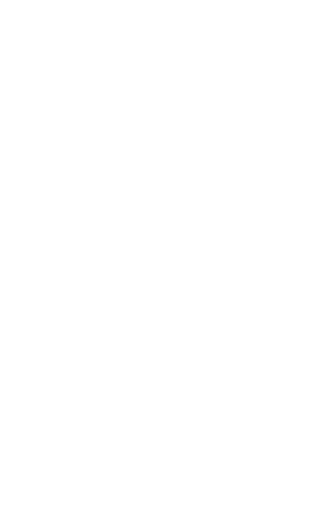 scroll, scrollTop: 0, scrollLeft: 0, axis: both 